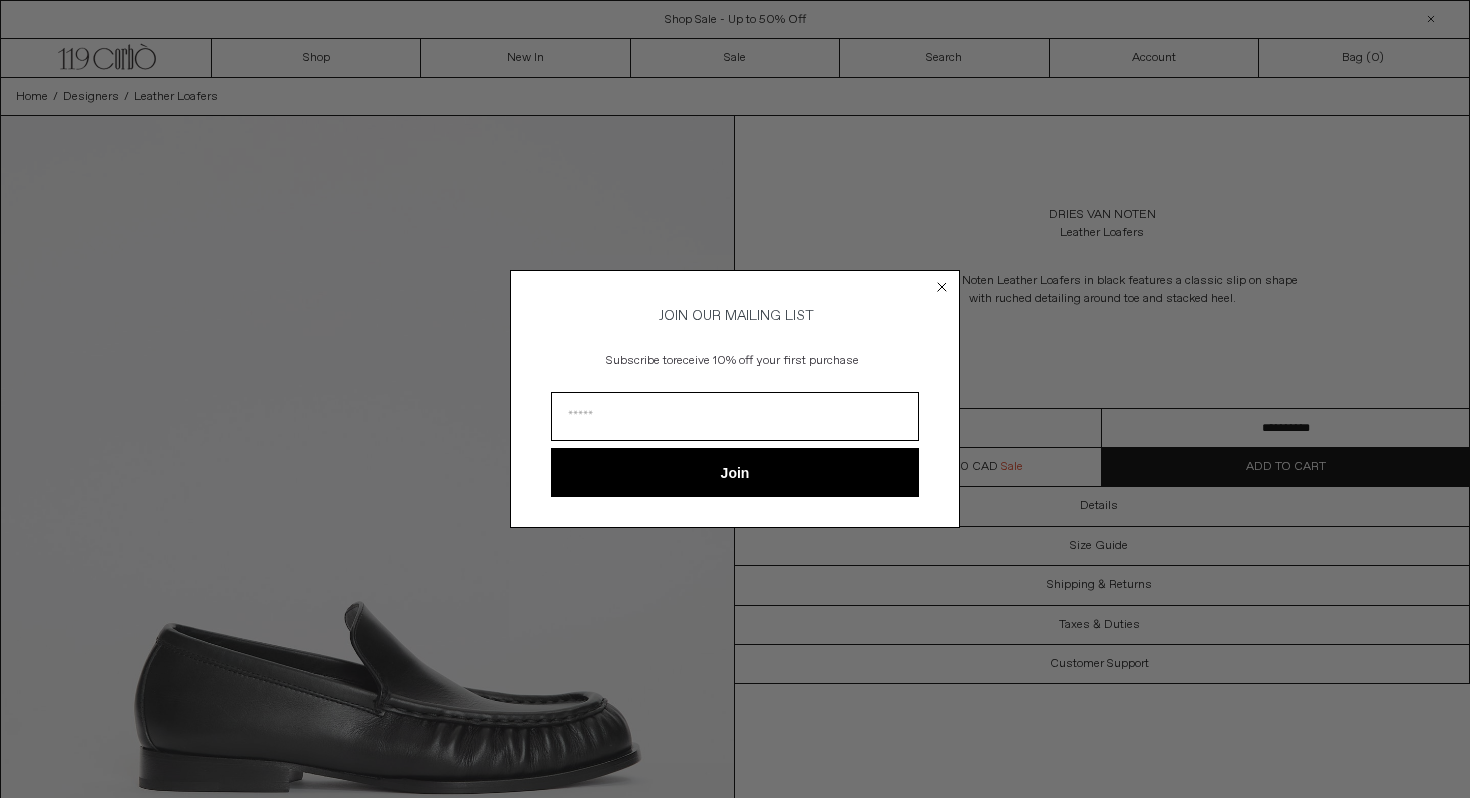 scroll, scrollTop: 0, scrollLeft: 0, axis: both 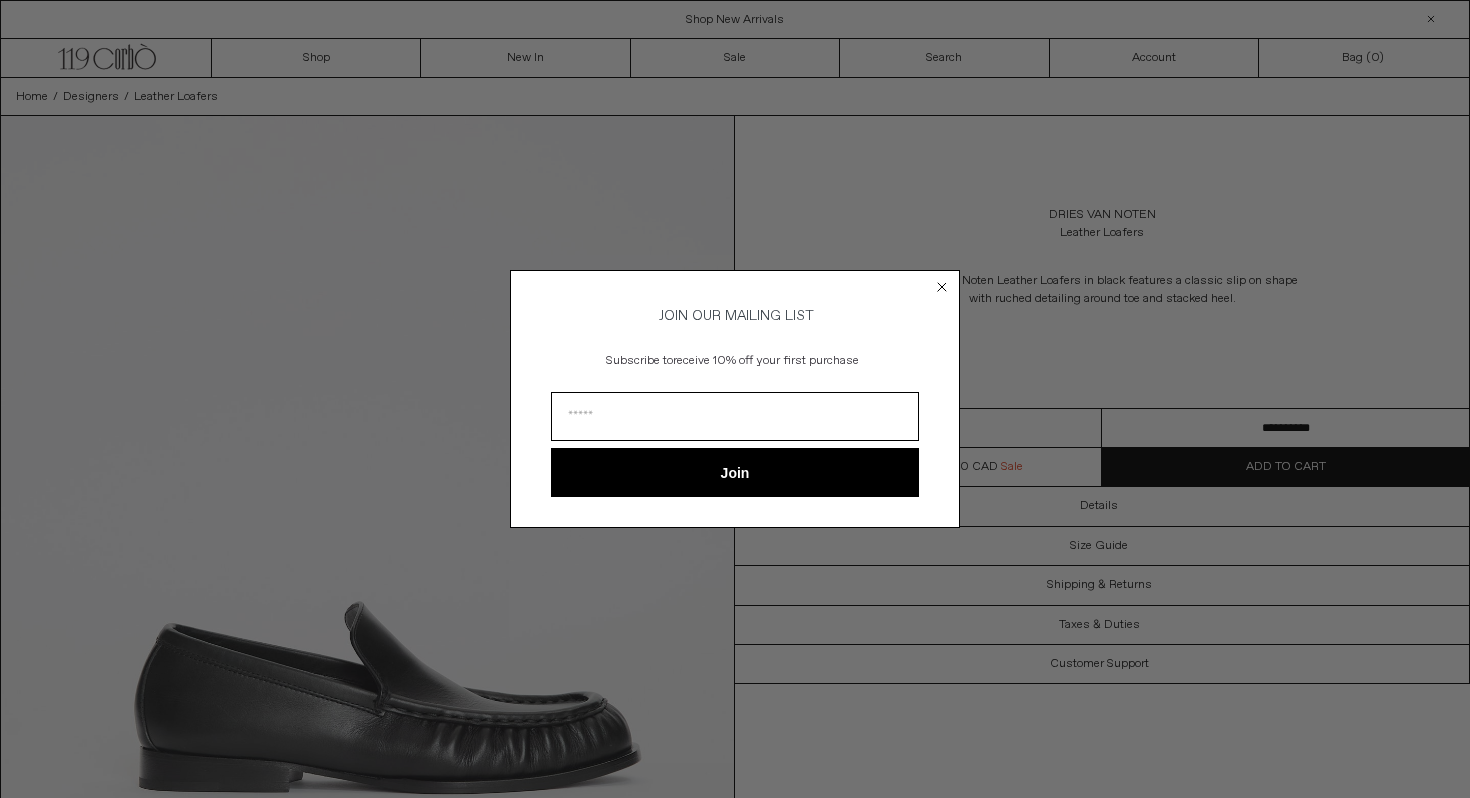 click 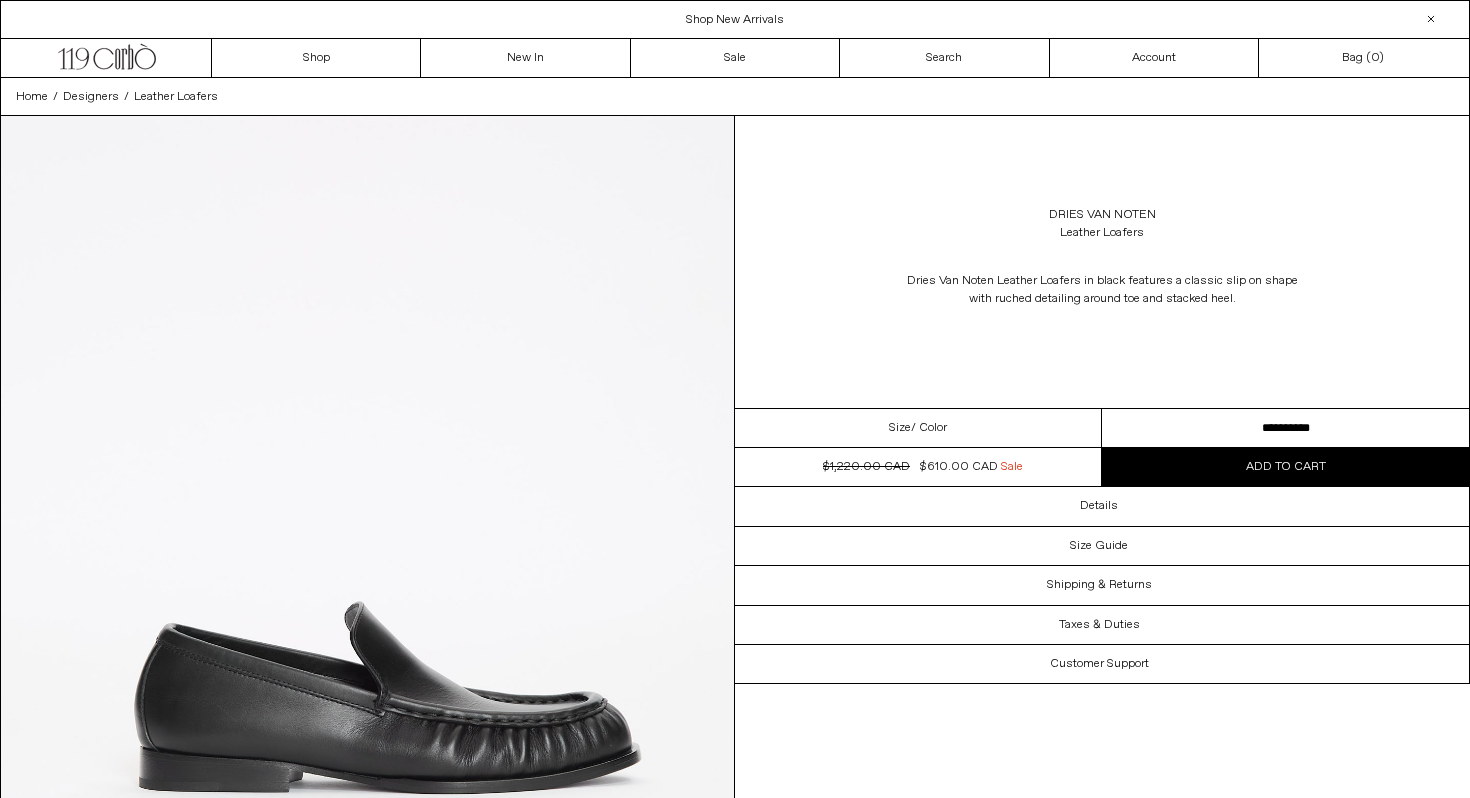 click on "**********" at bounding box center (1285, 428) 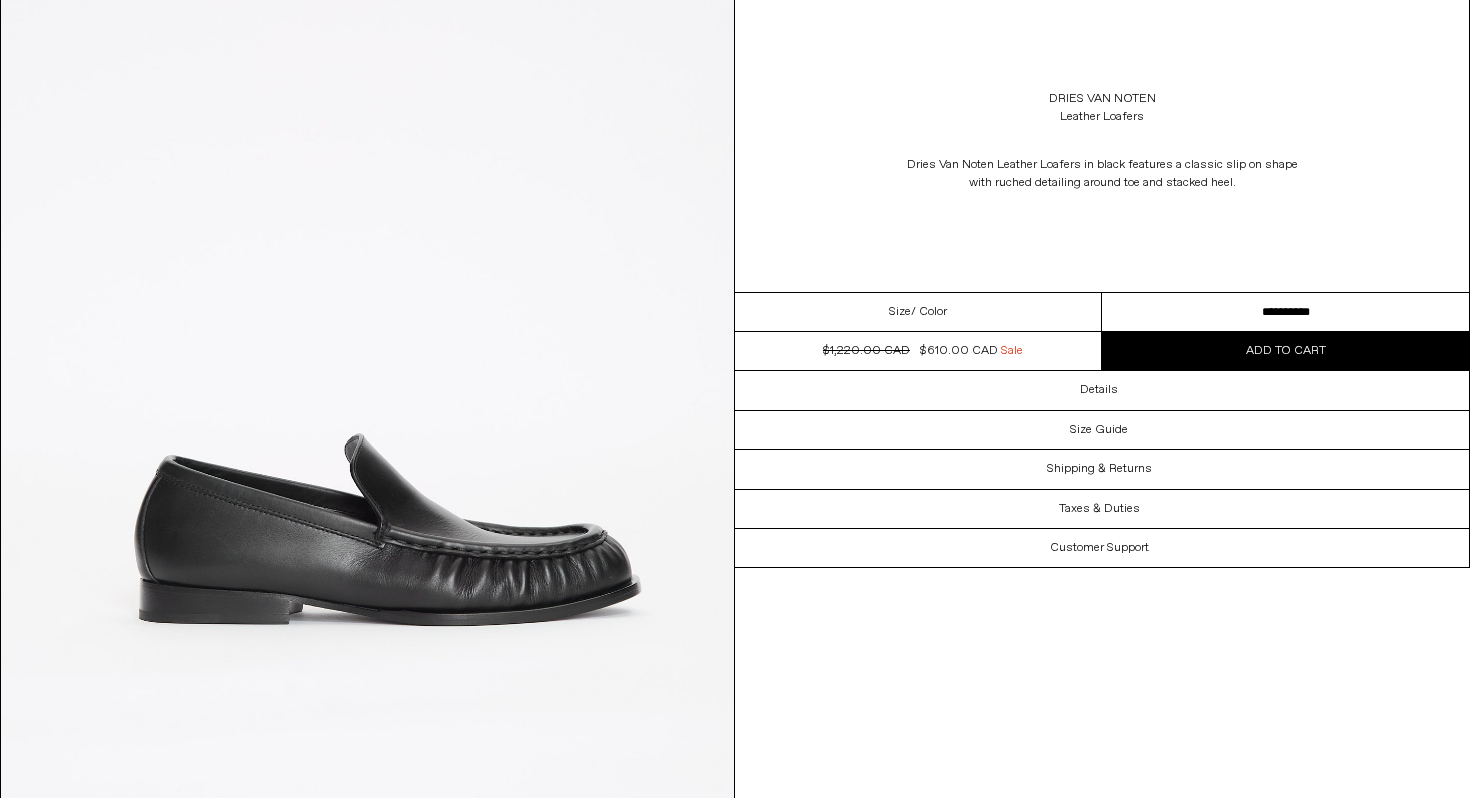 scroll, scrollTop: 0, scrollLeft: 0, axis: both 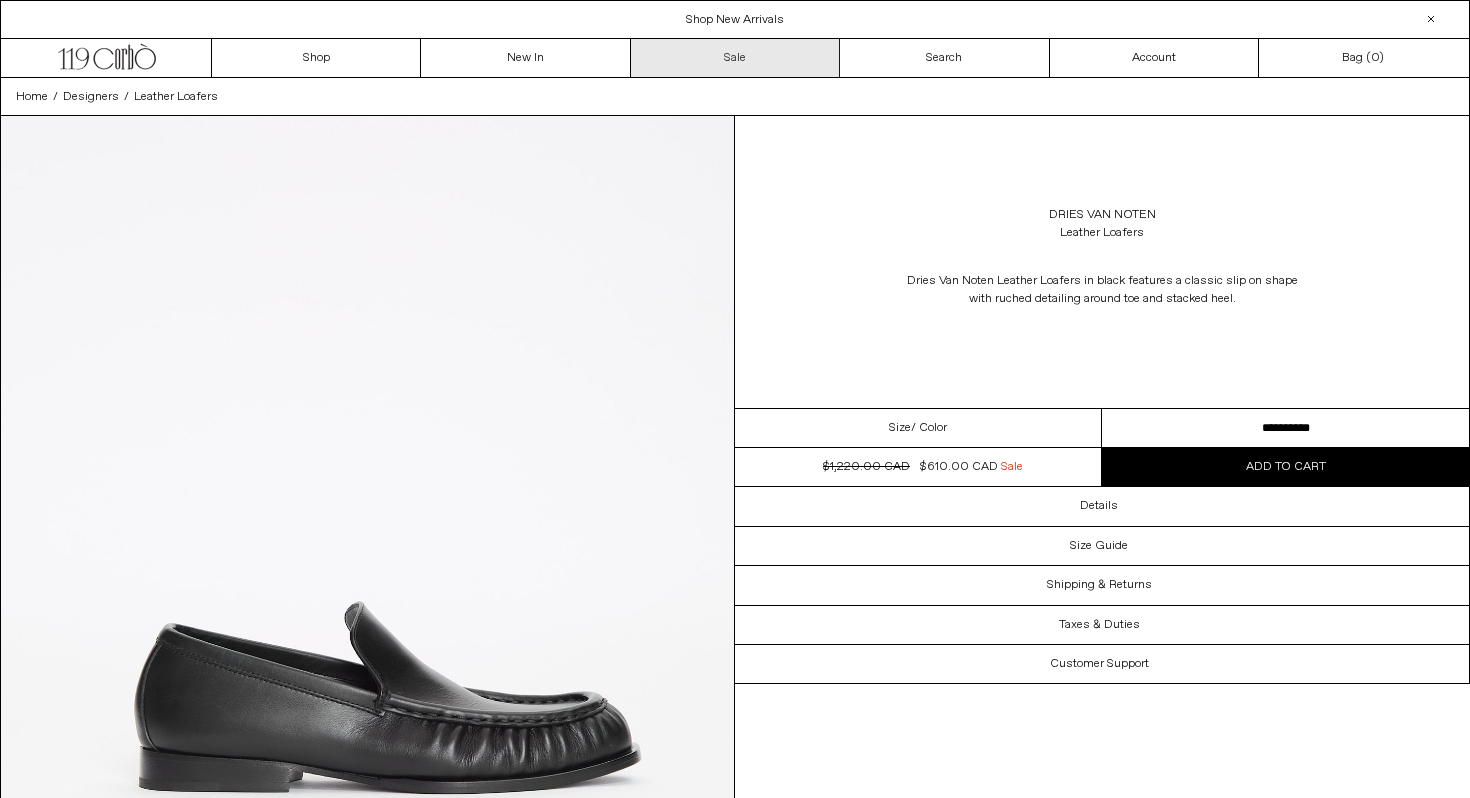 click on "Sale" at bounding box center (735, 58) 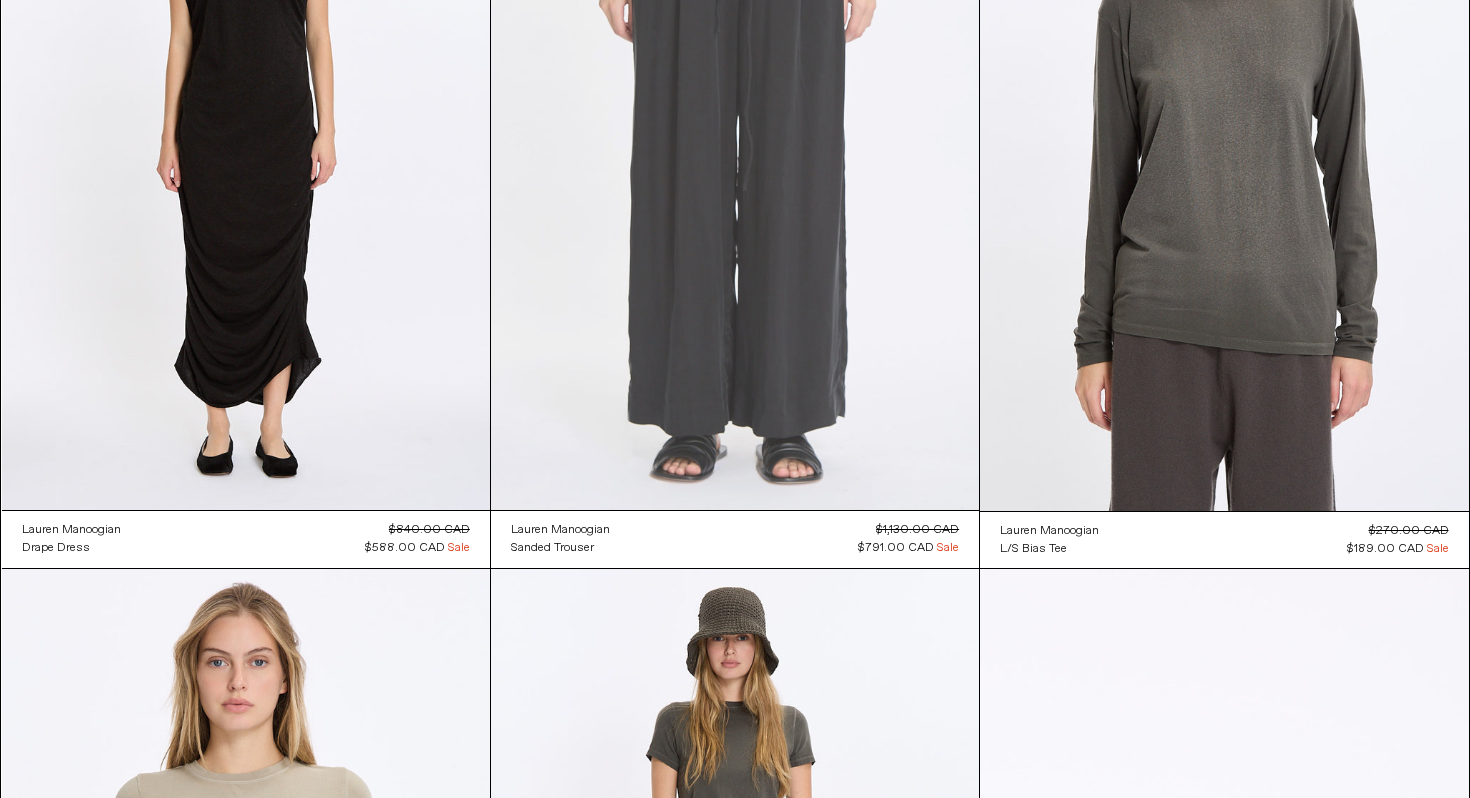 scroll, scrollTop: 0, scrollLeft: 0, axis: both 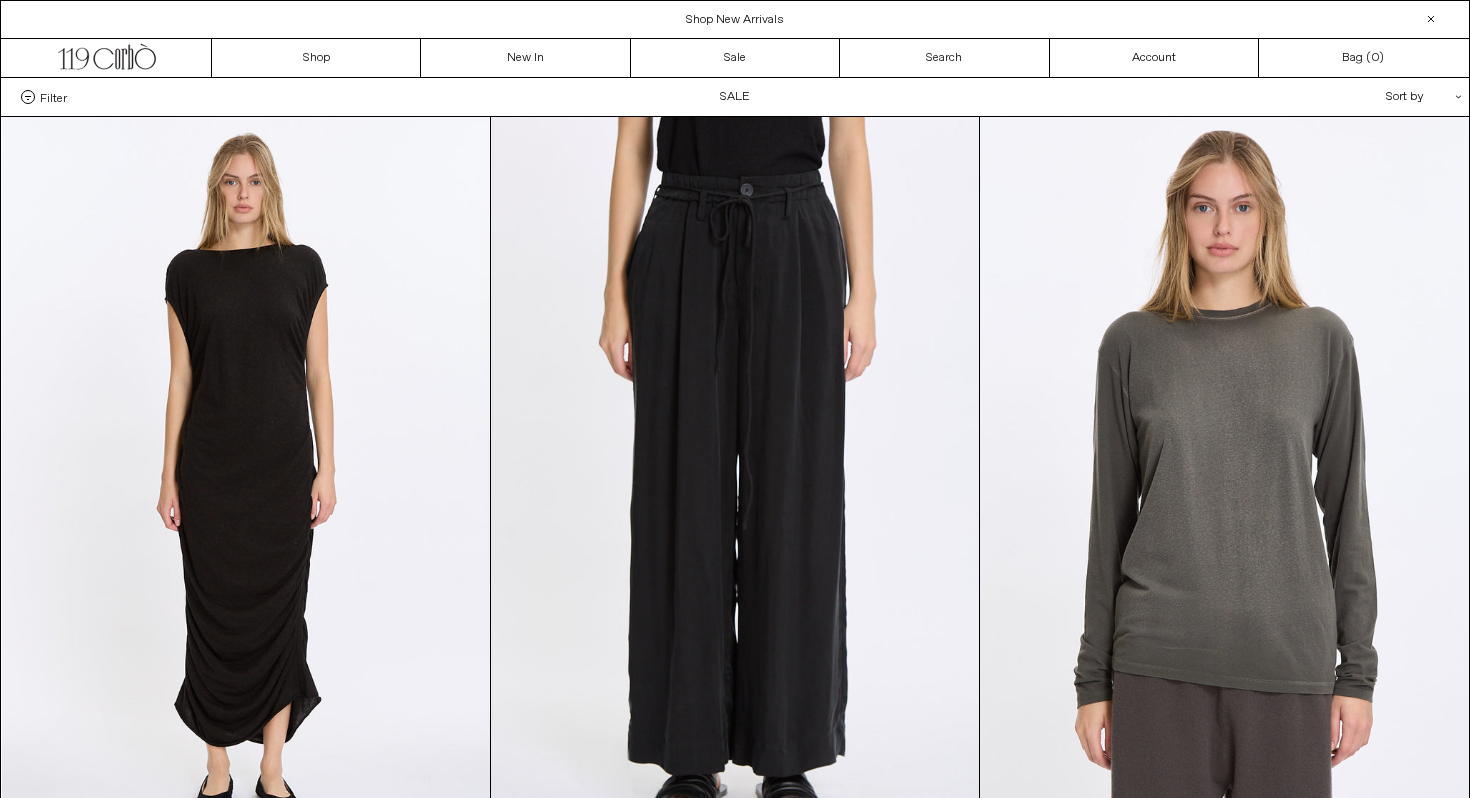 click on "Filter
Designer  .cls-1{fill:#231f20}
Ann Demeulemeester
Balenciaga
Doffer Boys" at bounding box center (735, 97) 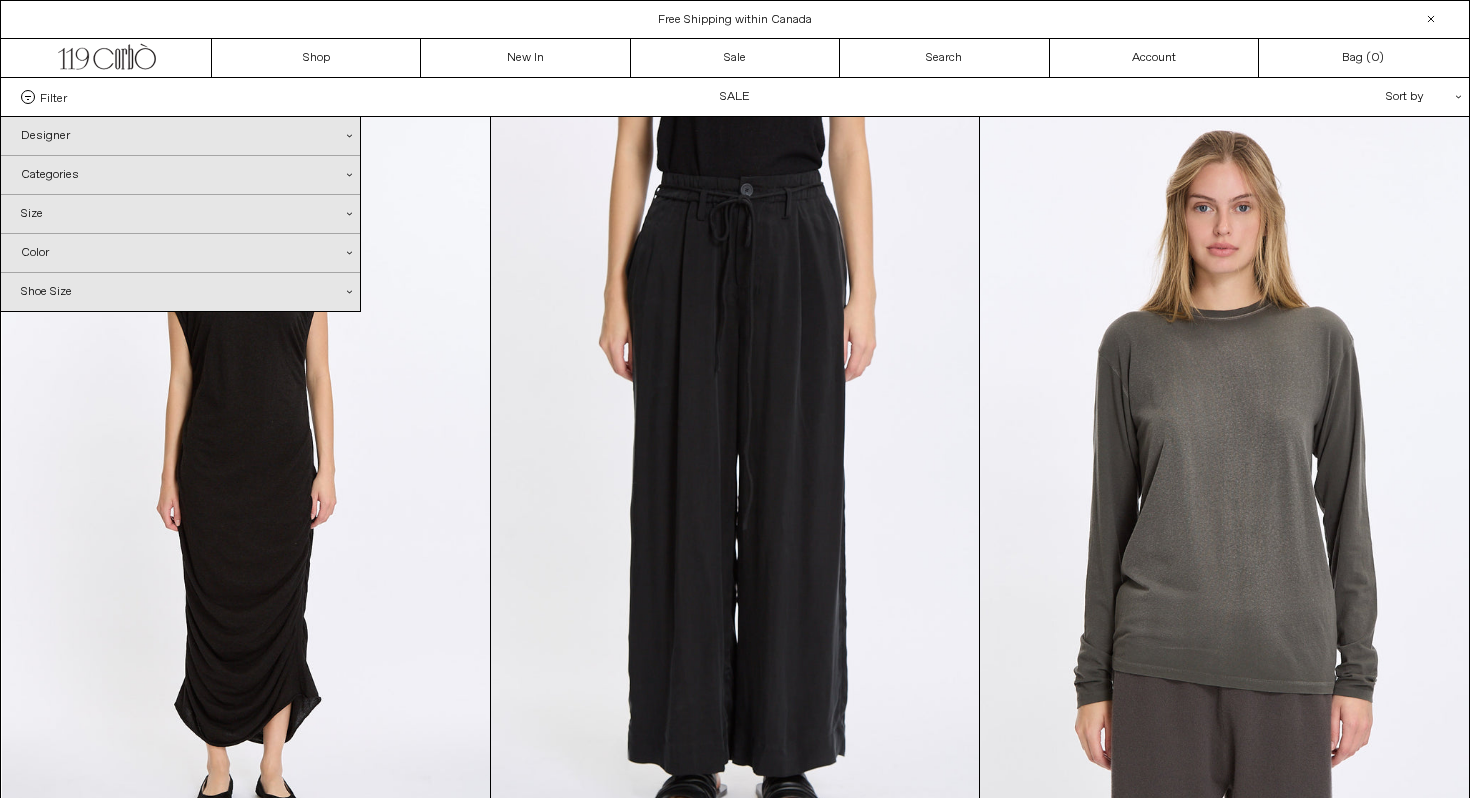 click on "Designer  .cls-1{fill:#231f20}" at bounding box center [180, 136] 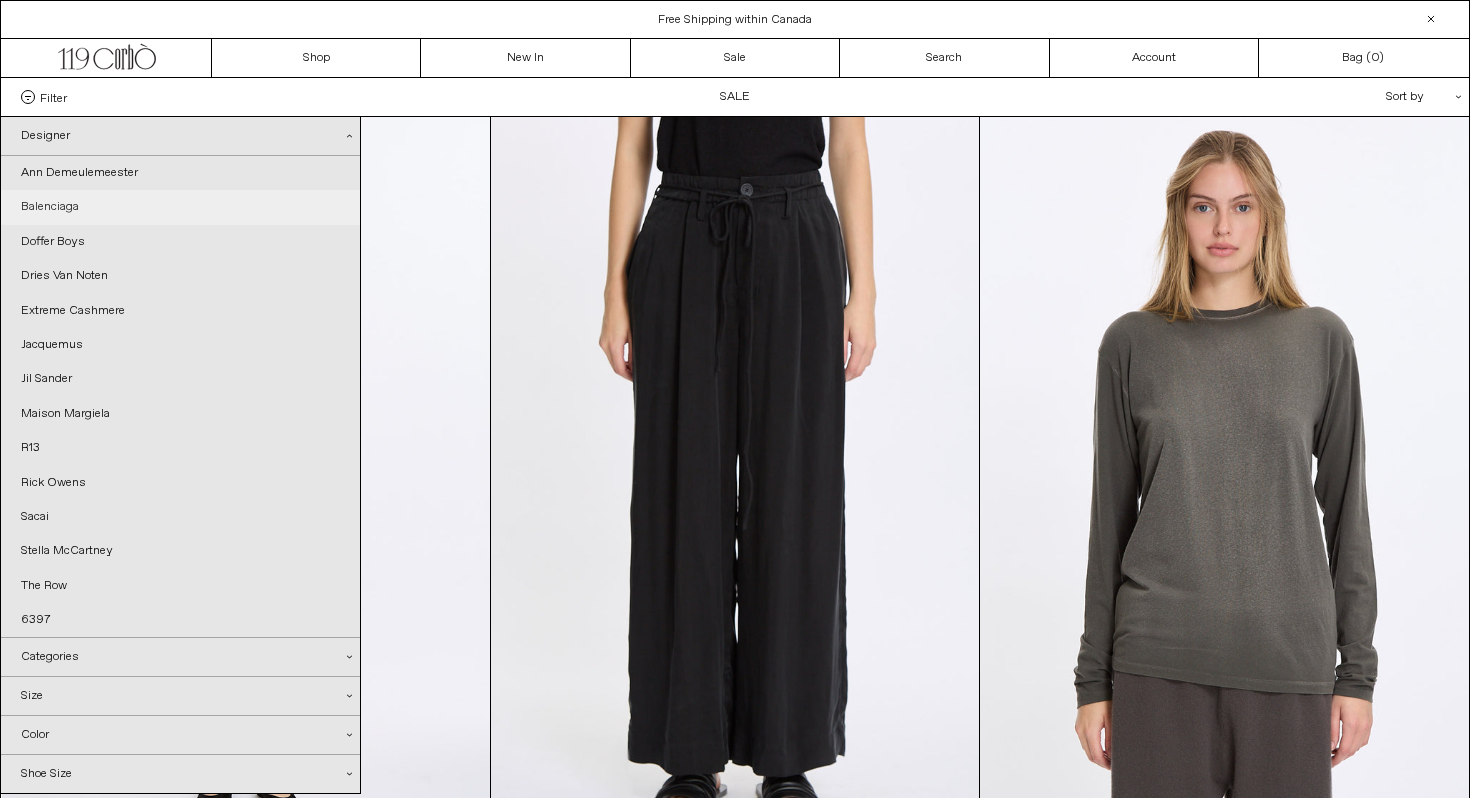 click on "Balenciaga" at bounding box center (180, 207) 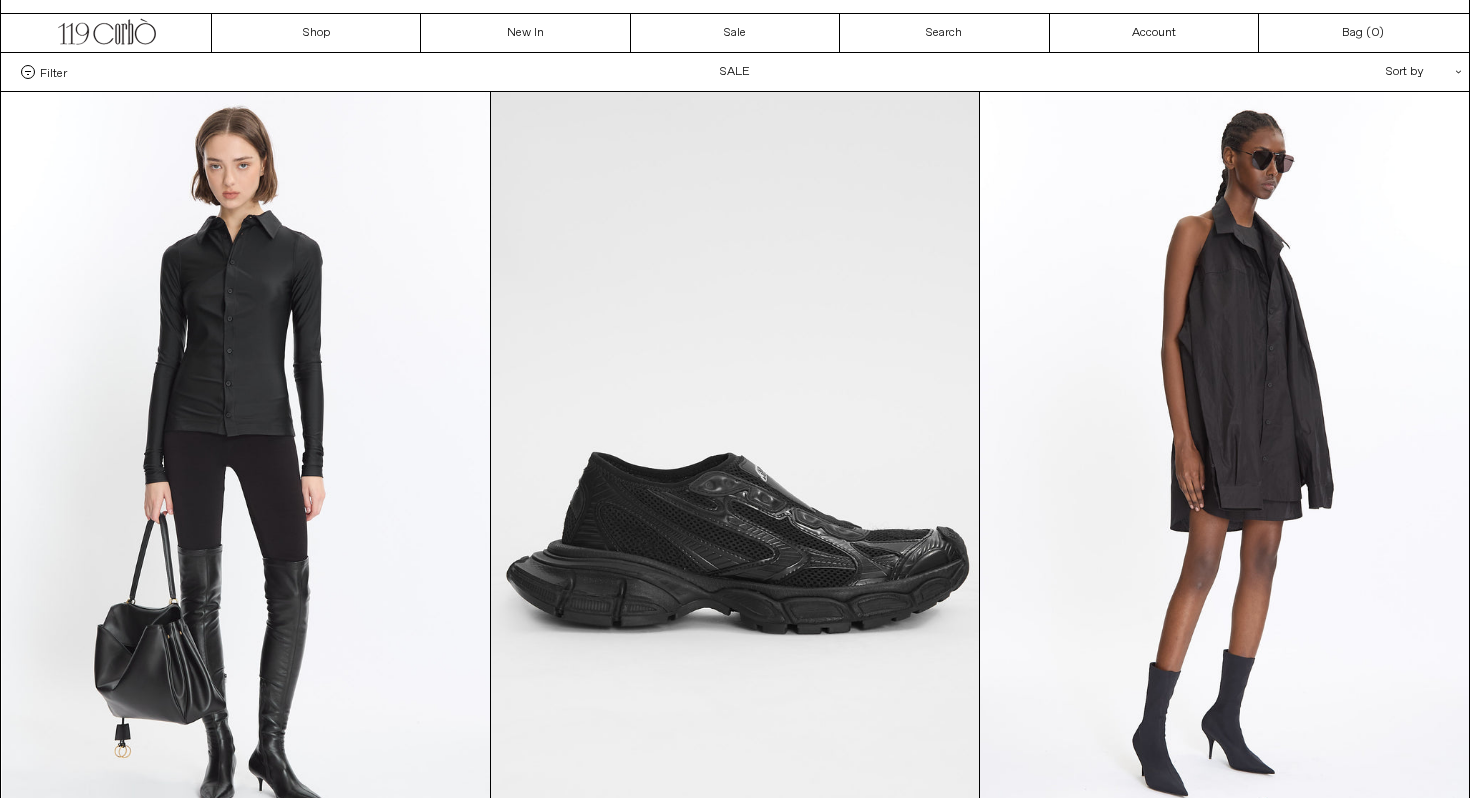 scroll, scrollTop: 0, scrollLeft: 0, axis: both 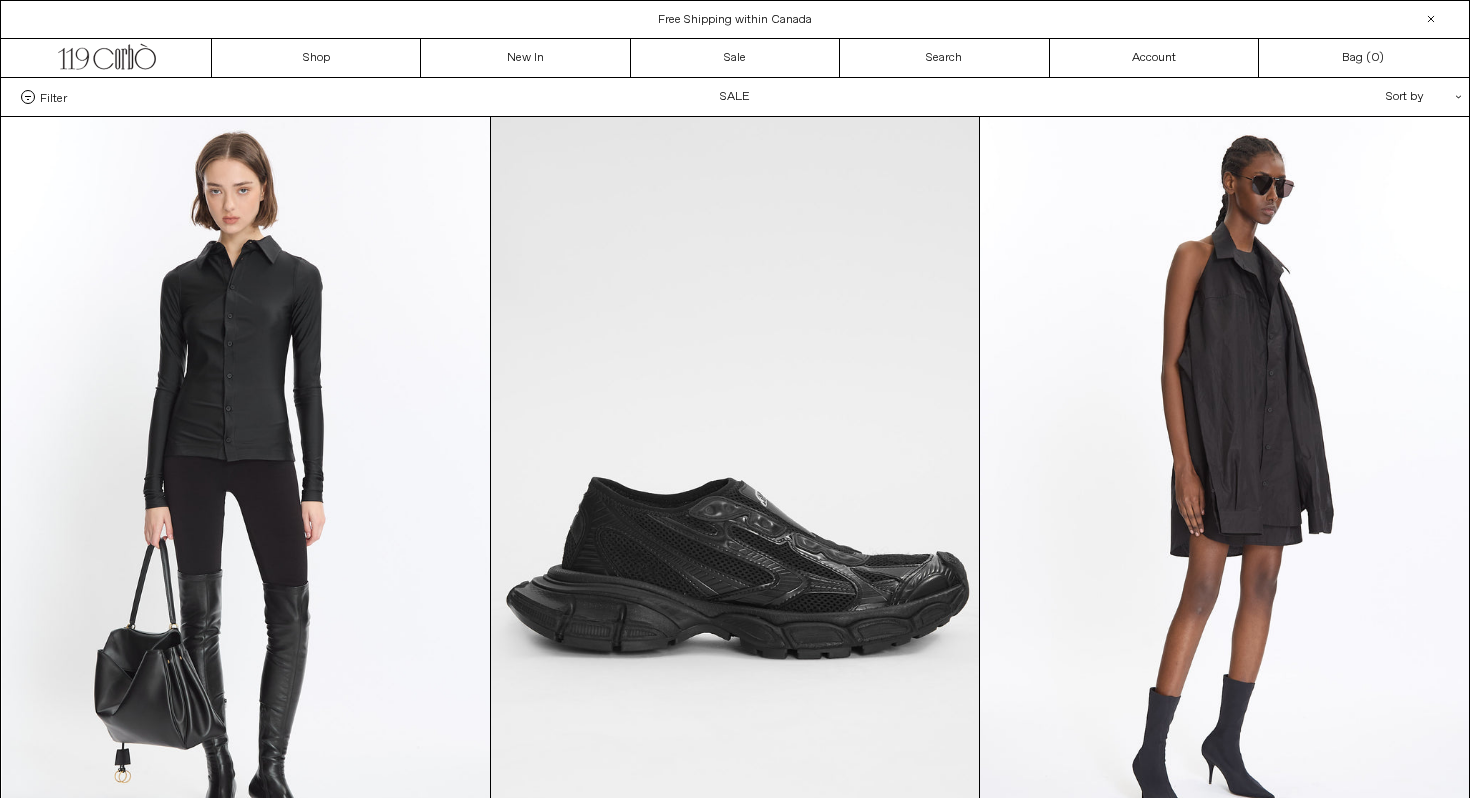 click on "Filter" at bounding box center [53, 97] 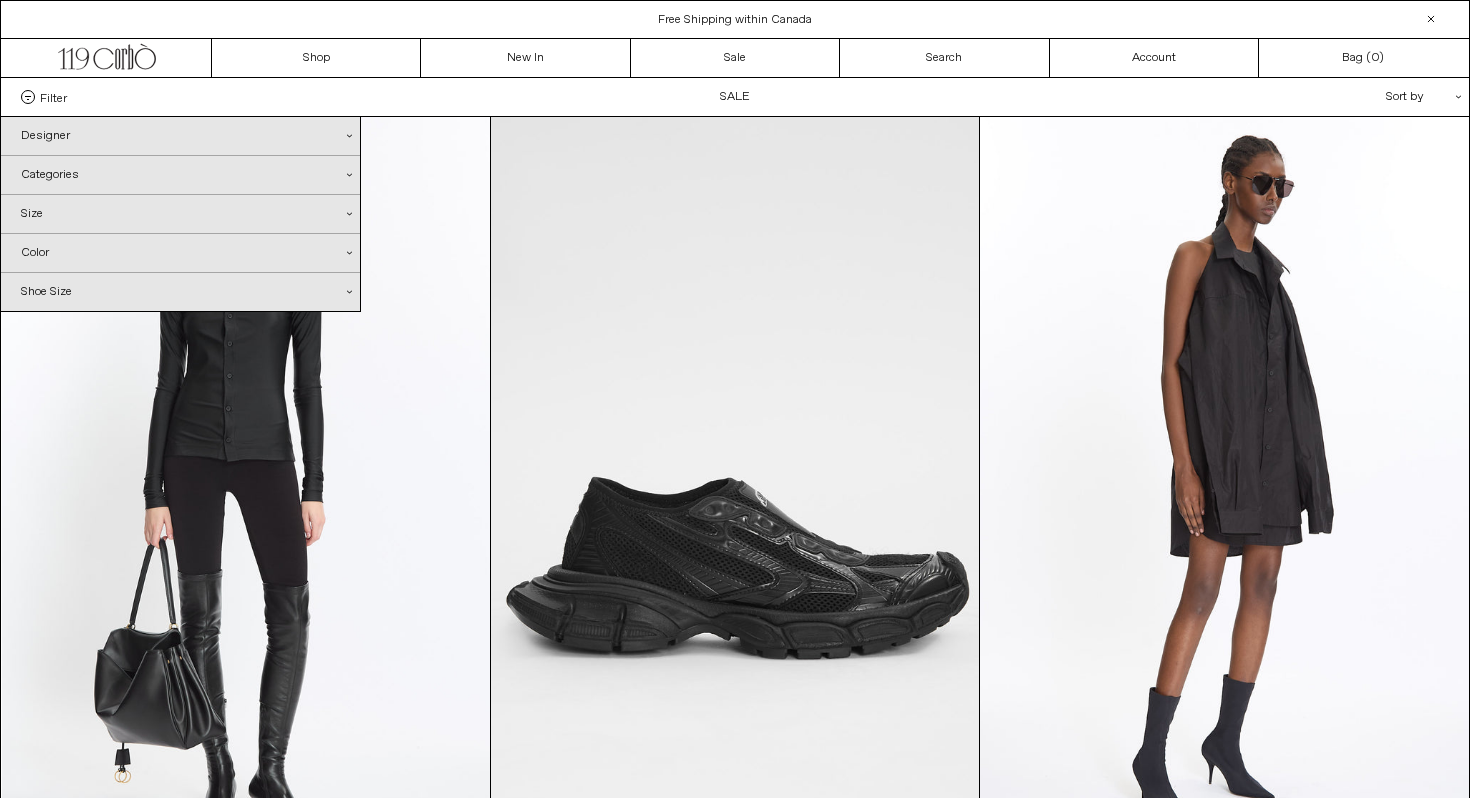 click on "Designer  .cls-1{fill:#231f20}" at bounding box center (180, 136) 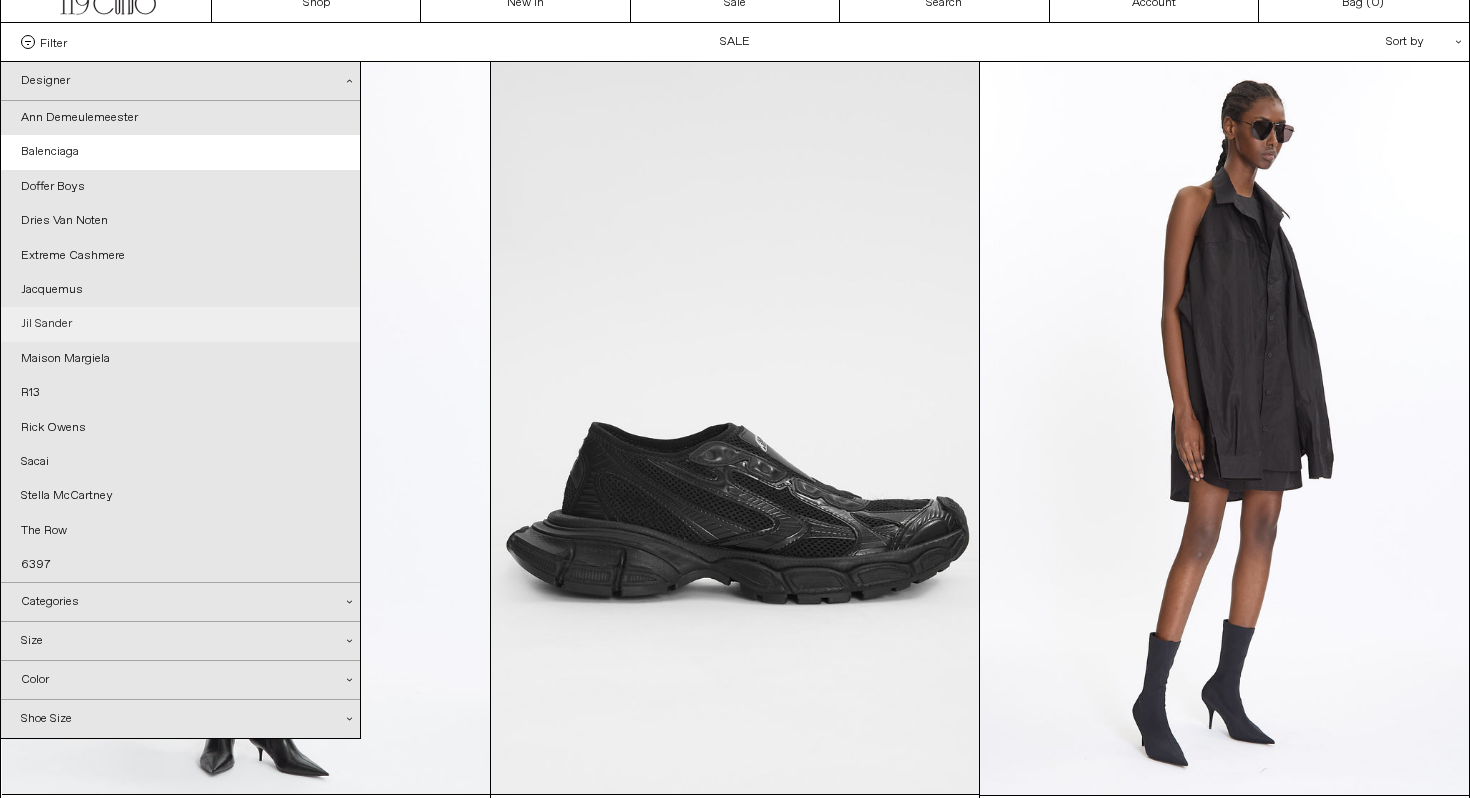 scroll, scrollTop: 56, scrollLeft: 0, axis: vertical 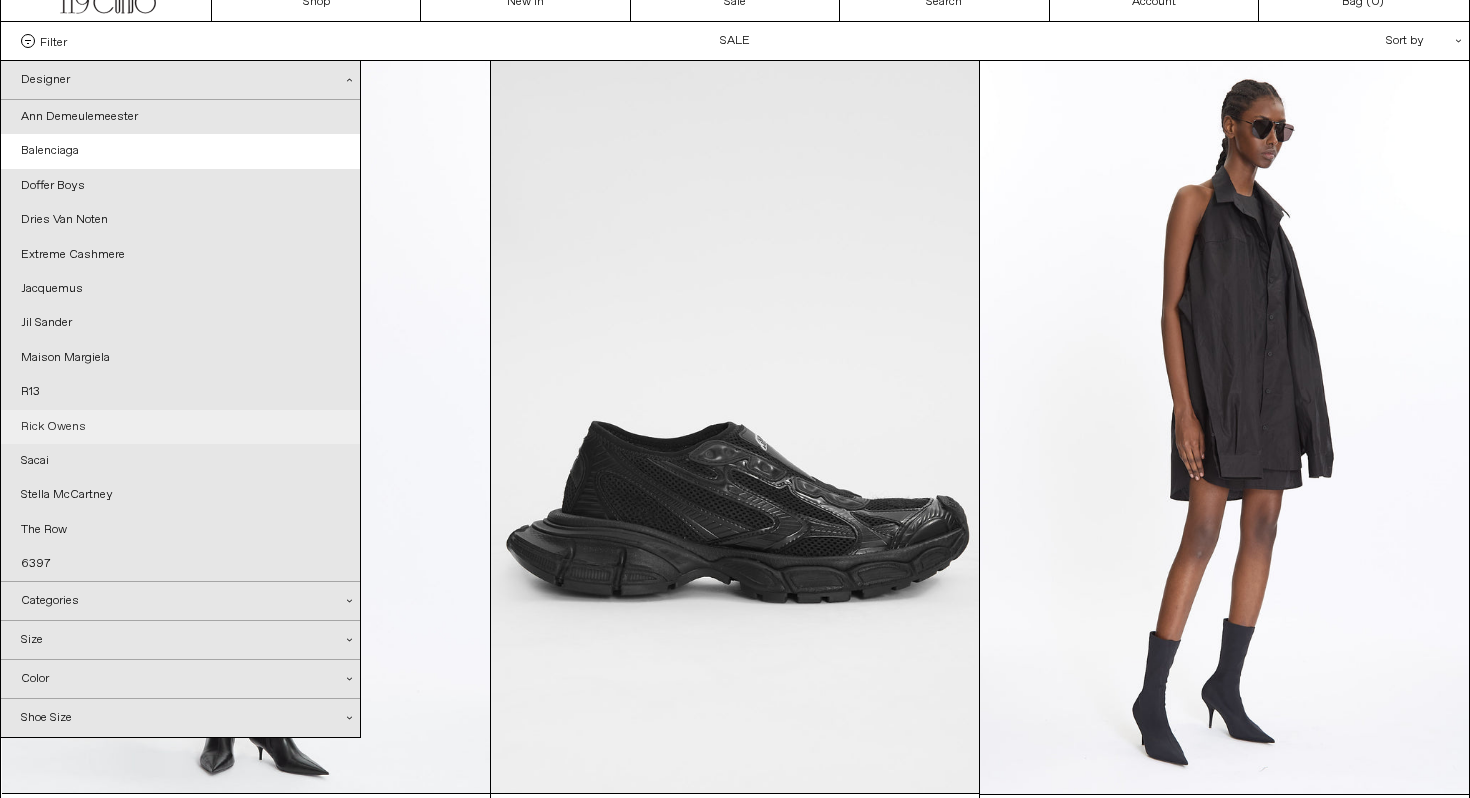 click on "Rick Owens" at bounding box center (180, 427) 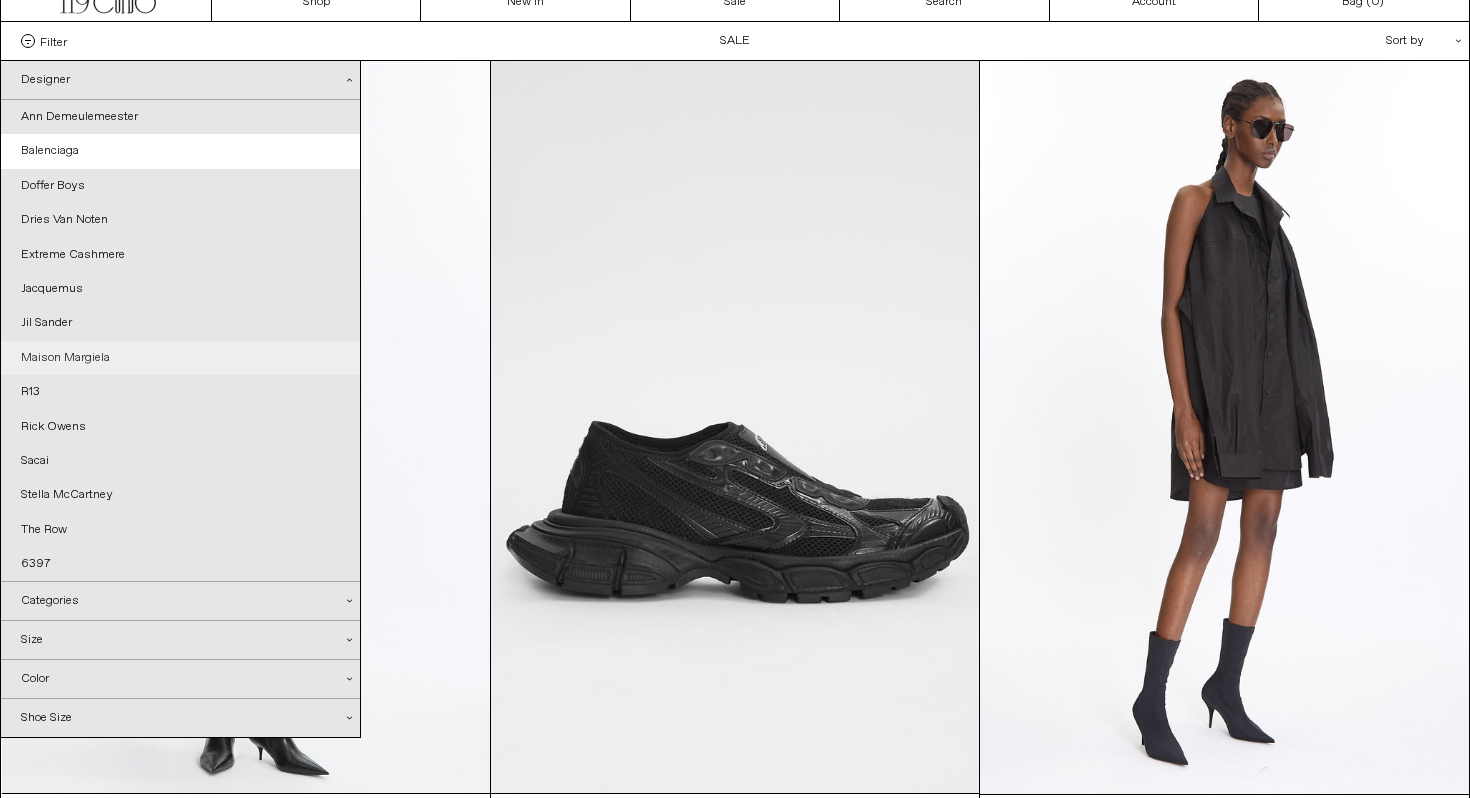 click on "Maison Margiela" at bounding box center (180, 358) 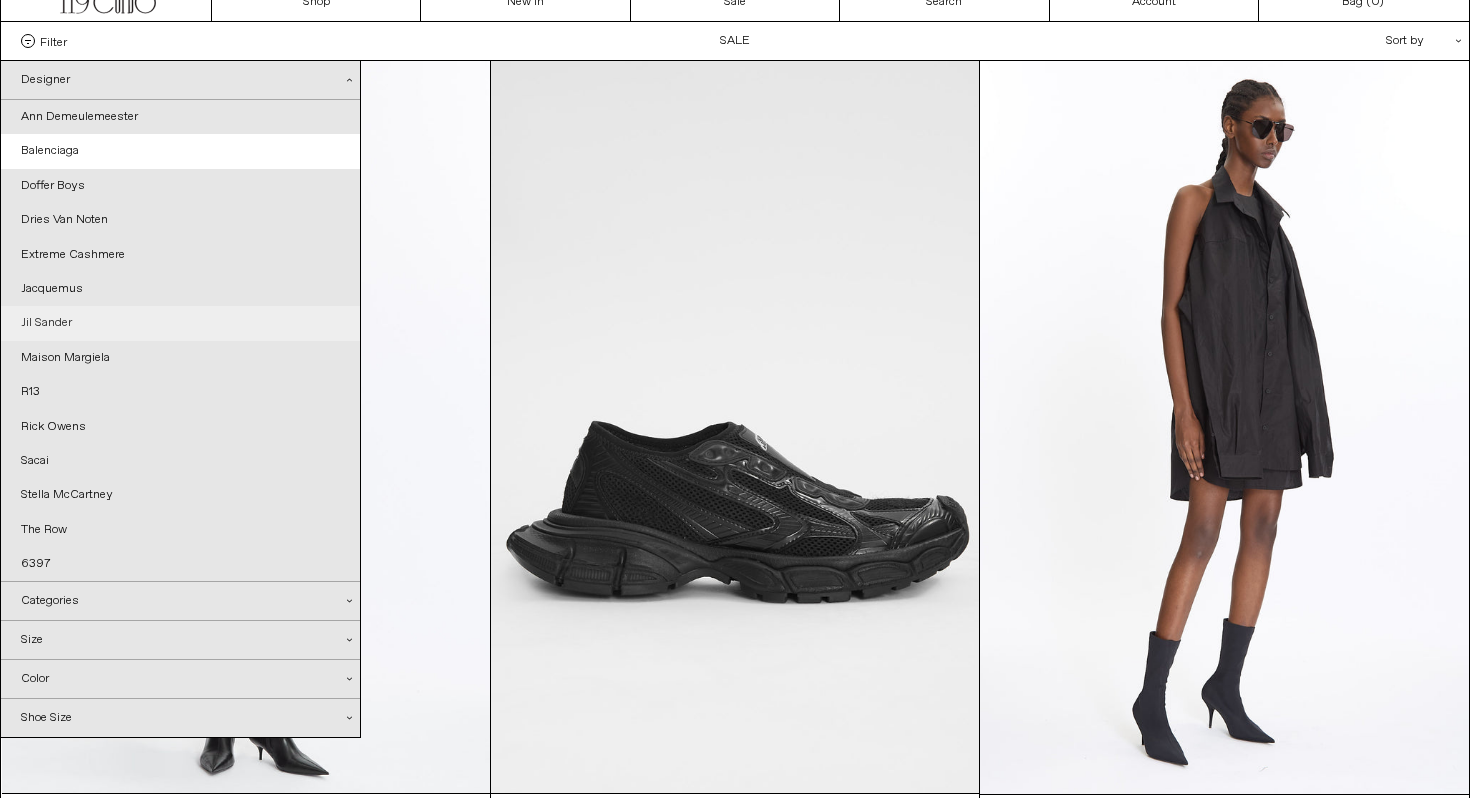 click on "Jil Sander" at bounding box center [180, 323] 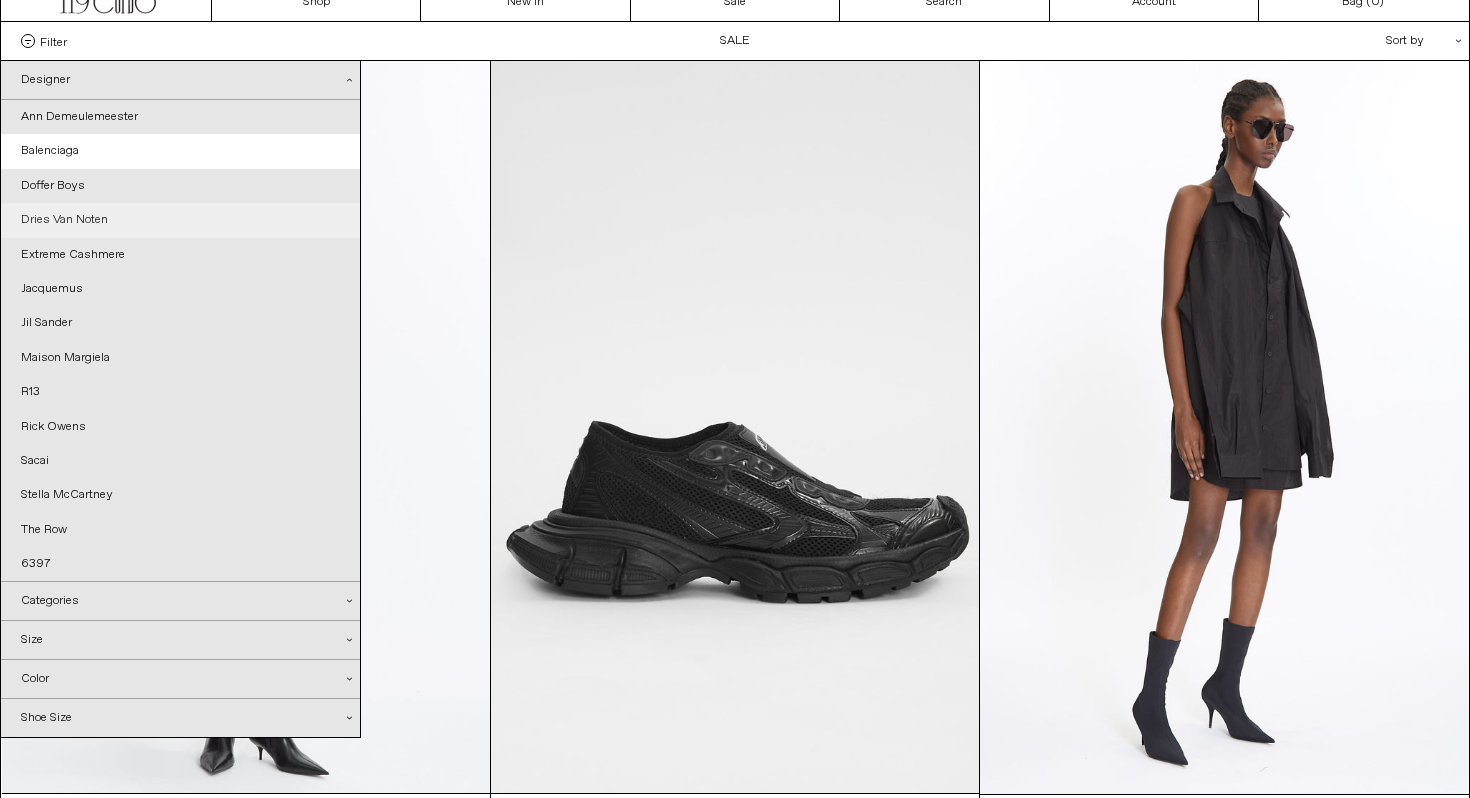 click on "Dries Van Noten" at bounding box center (180, 220) 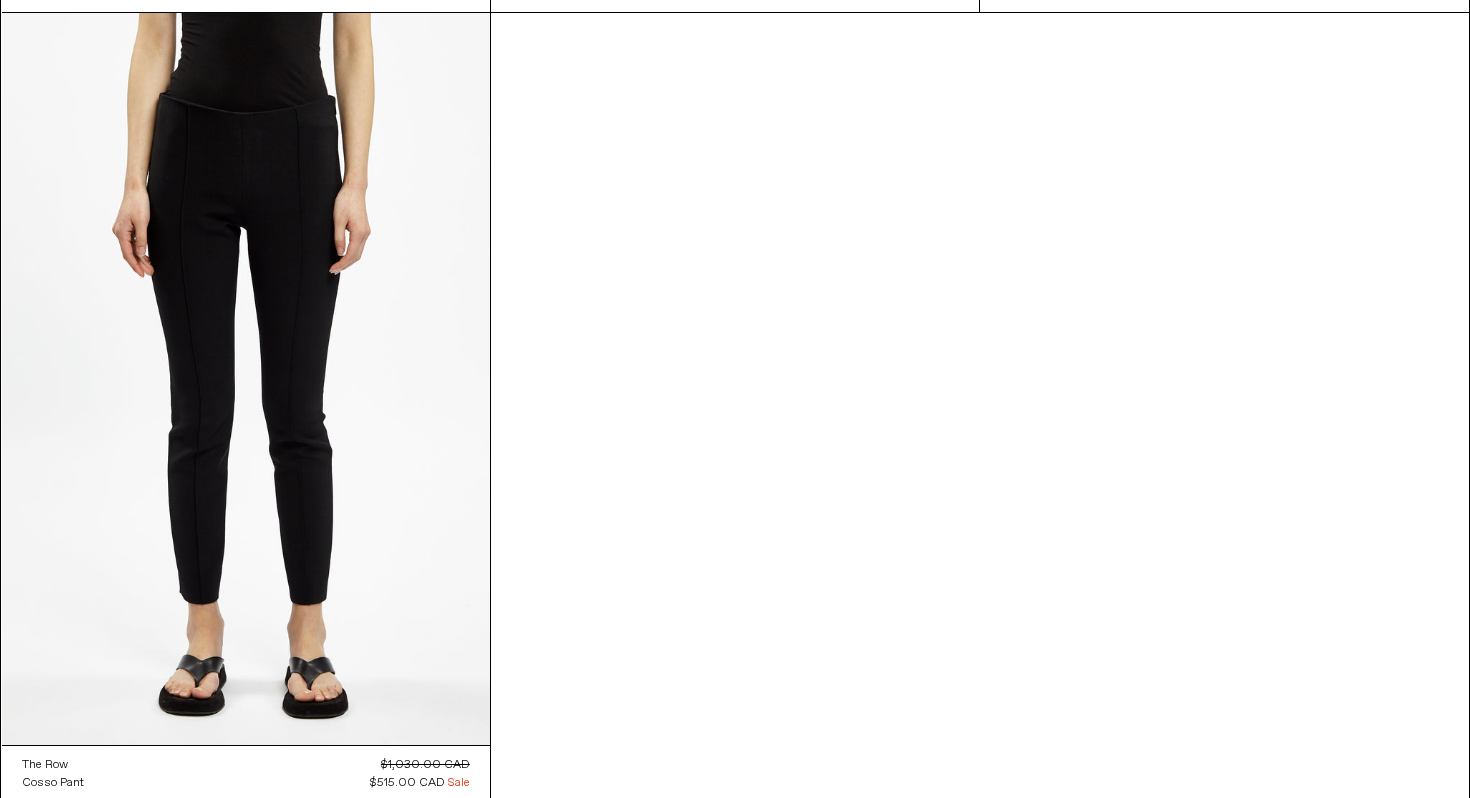 scroll, scrollTop: 979, scrollLeft: 0, axis: vertical 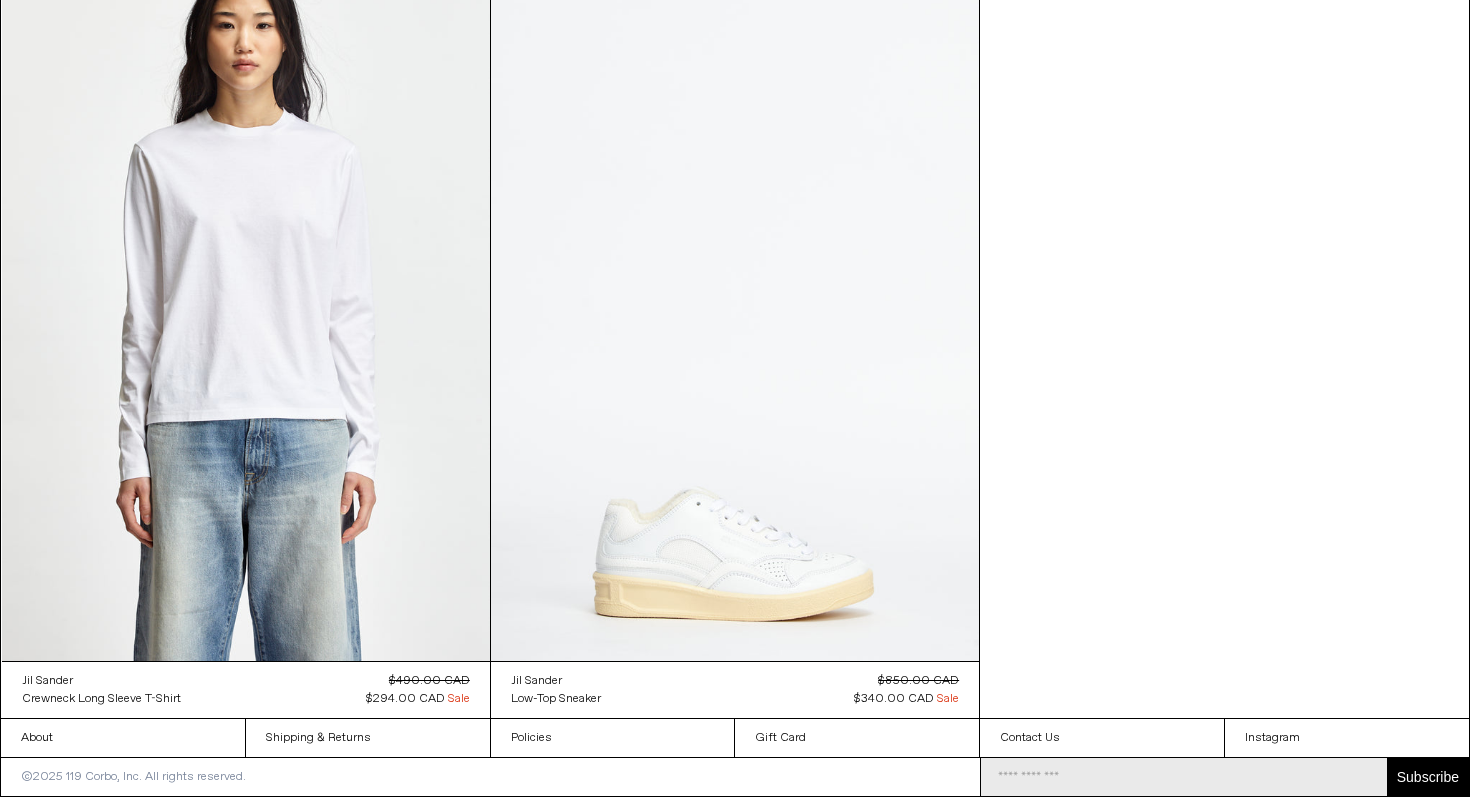 click on "Jil Sander
JS Logo Shirt
Regular price
$512.00 CAD
Sold out
Regular price
$640.00 CAD
Sale price
$512.00 CAD
Sale
Unit price
/
per
Availability
$512.00 CAD
Jil Sander
Down Jacket" at bounding box center [735, -1653] 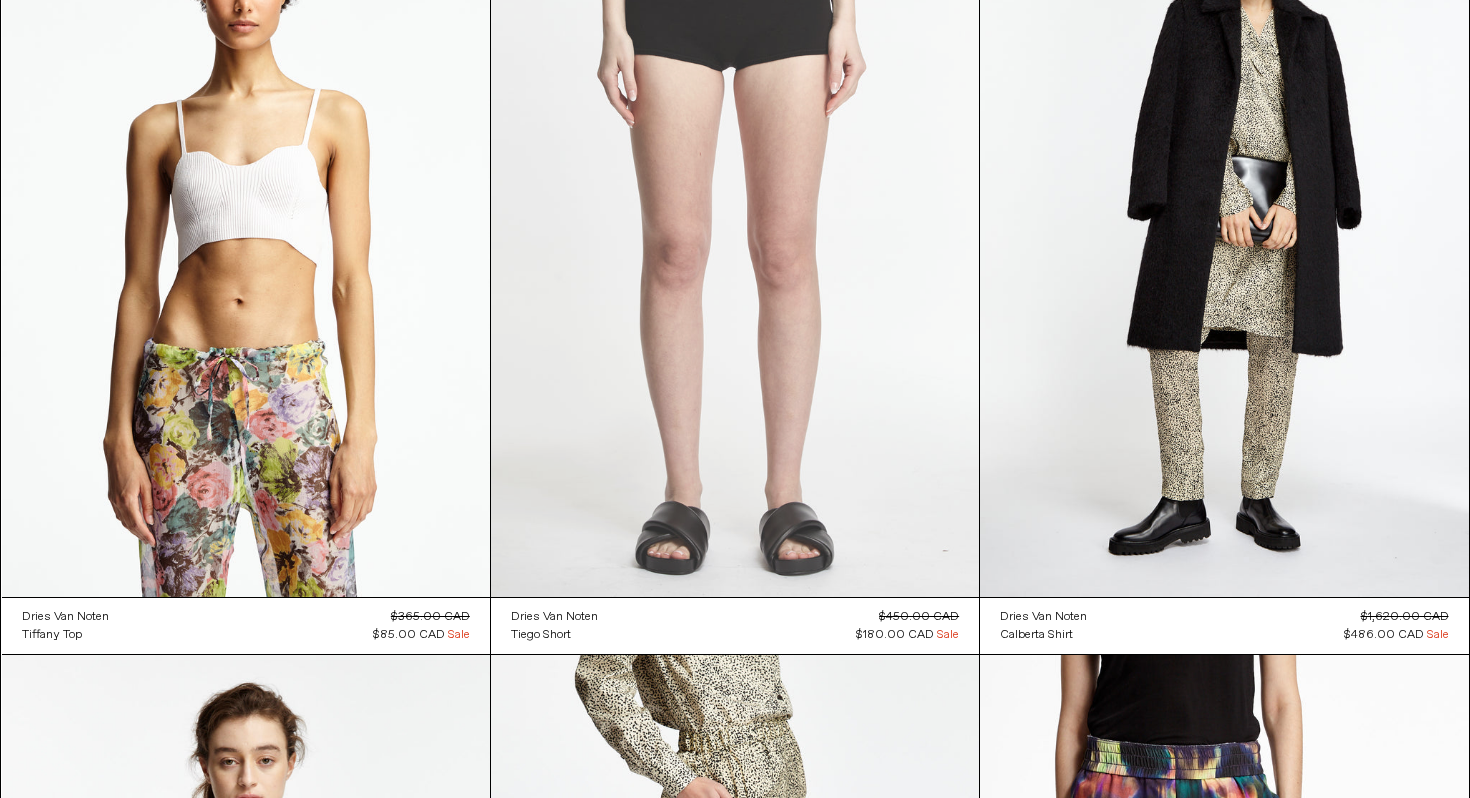 scroll, scrollTop: 4931, scrollLeft: 0, axis: vertical 